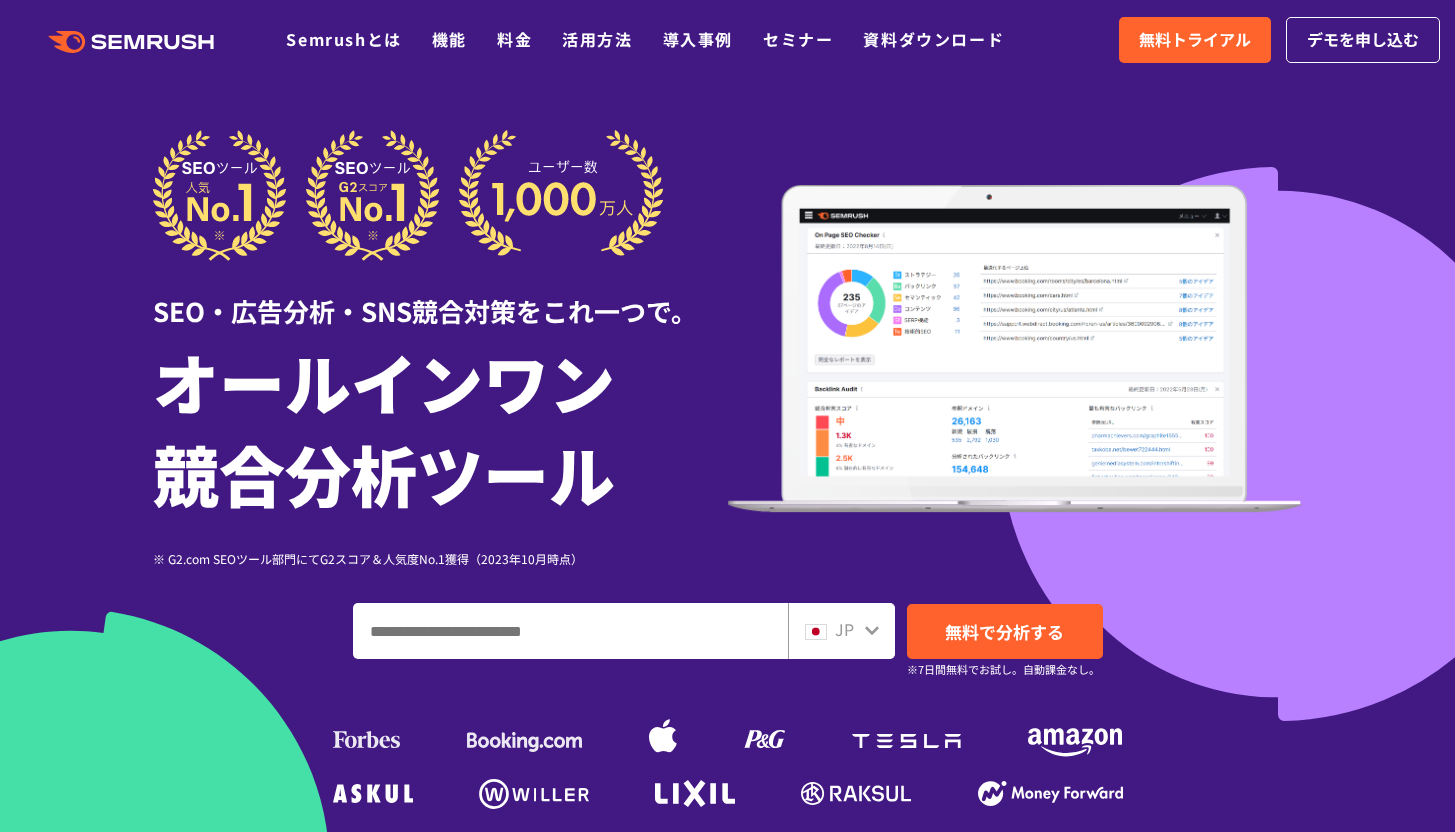 scroll, scrollTop: 0, scrollLeft: 0, axis: both 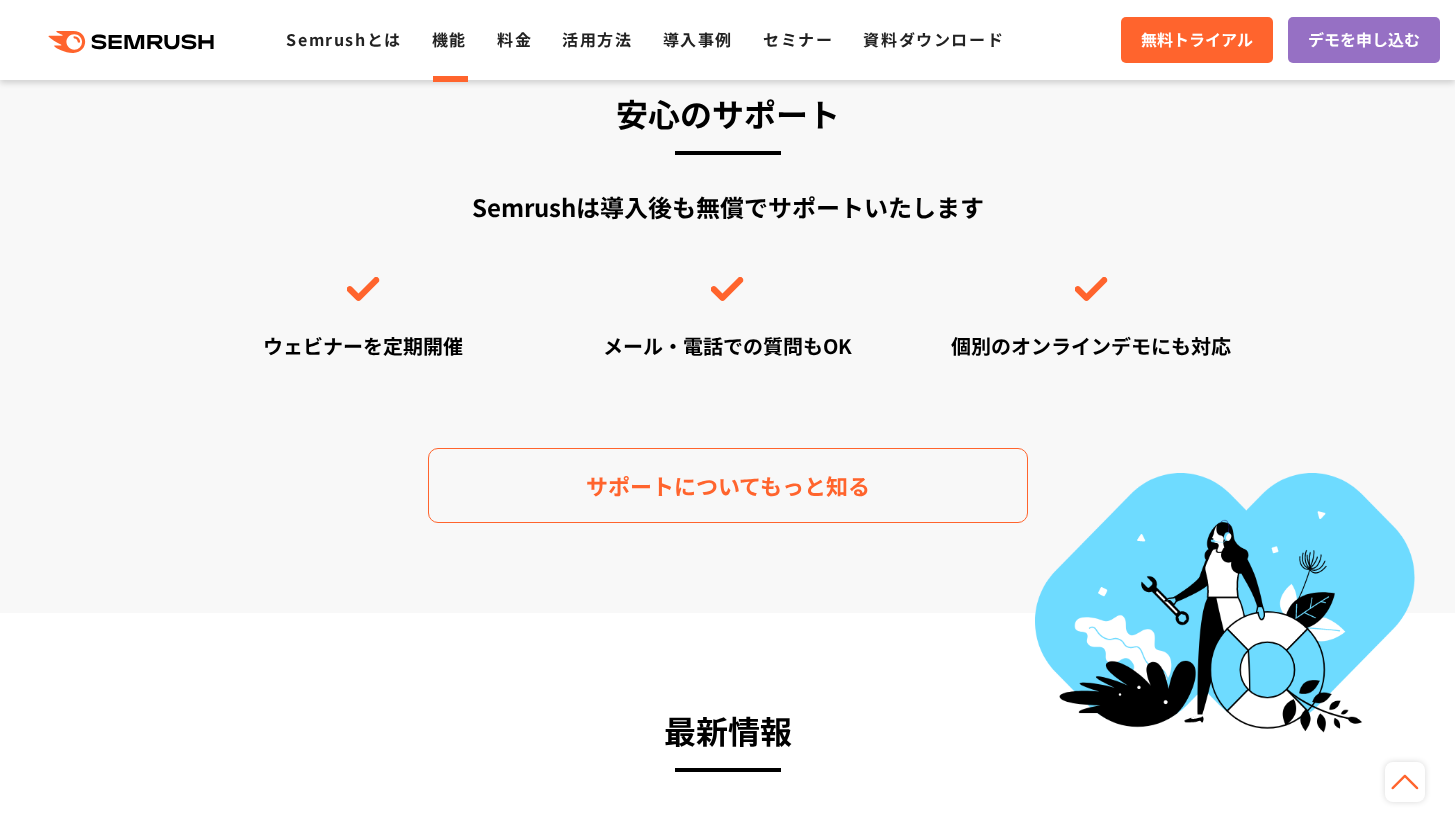 click on "機能" at bounding box center (449, 39) 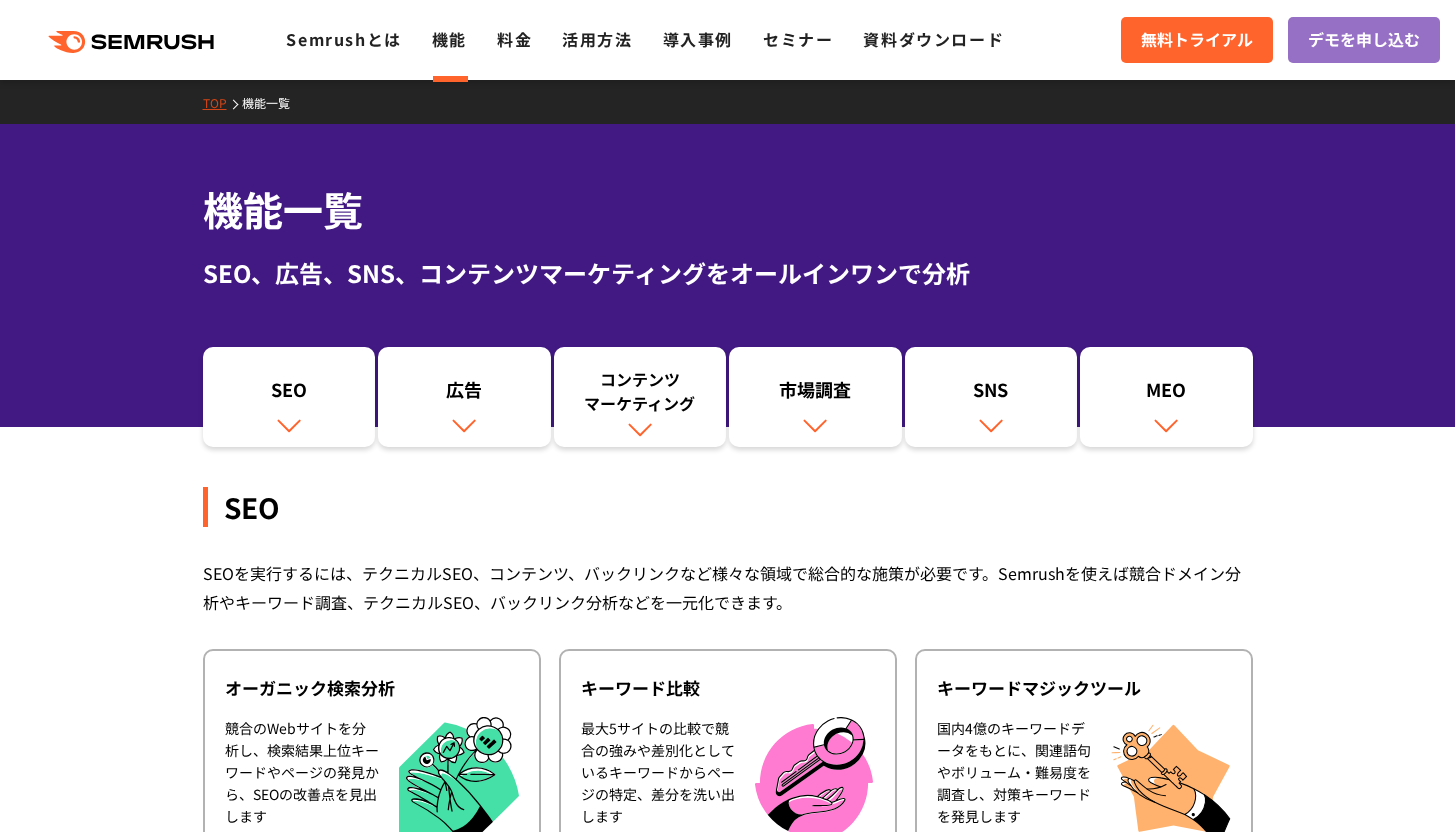 scroll, scrollTop: 0, scrollLeft: 0, axis: both 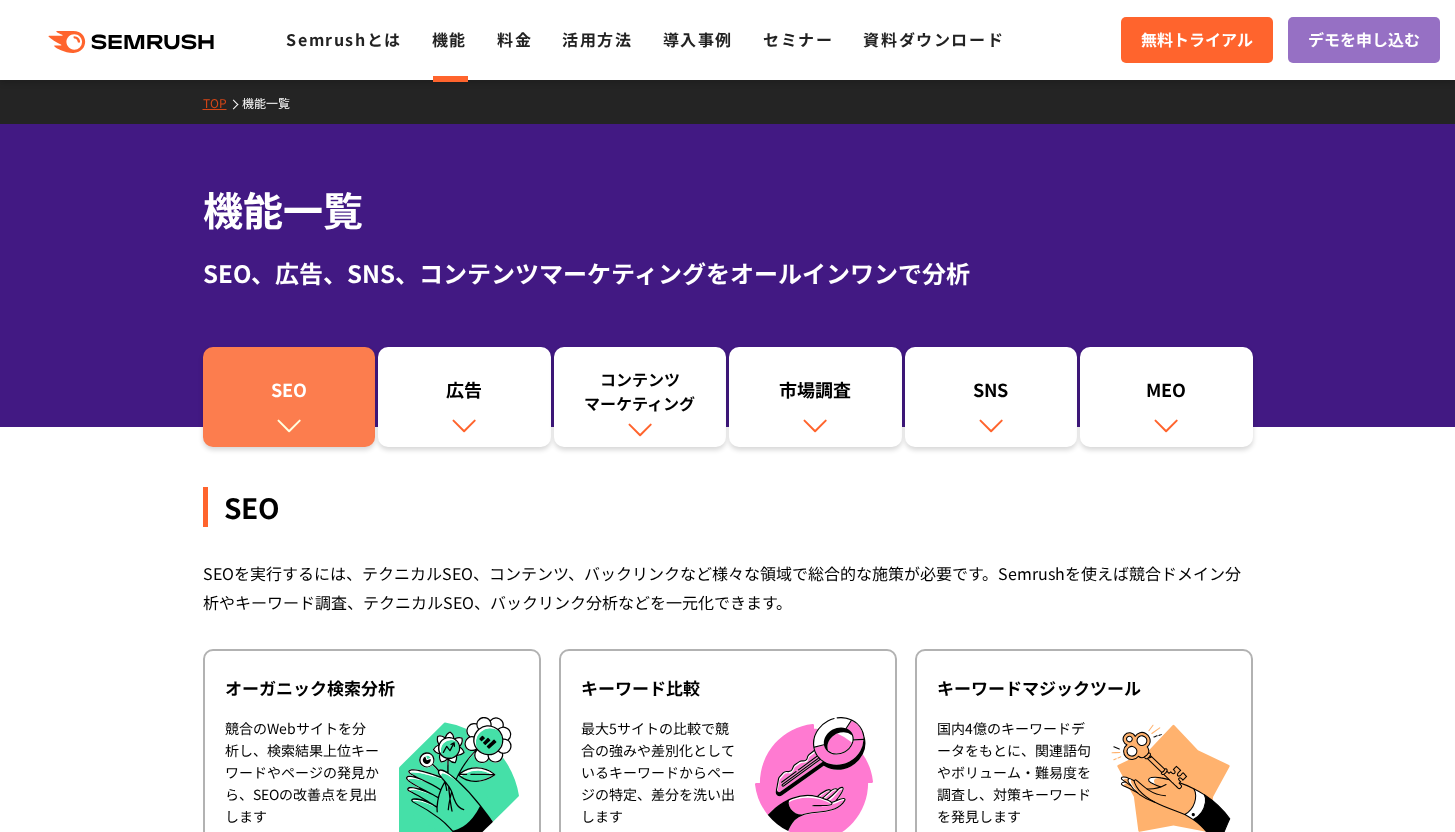 click on "SEO" at bounding box center (289, 397) 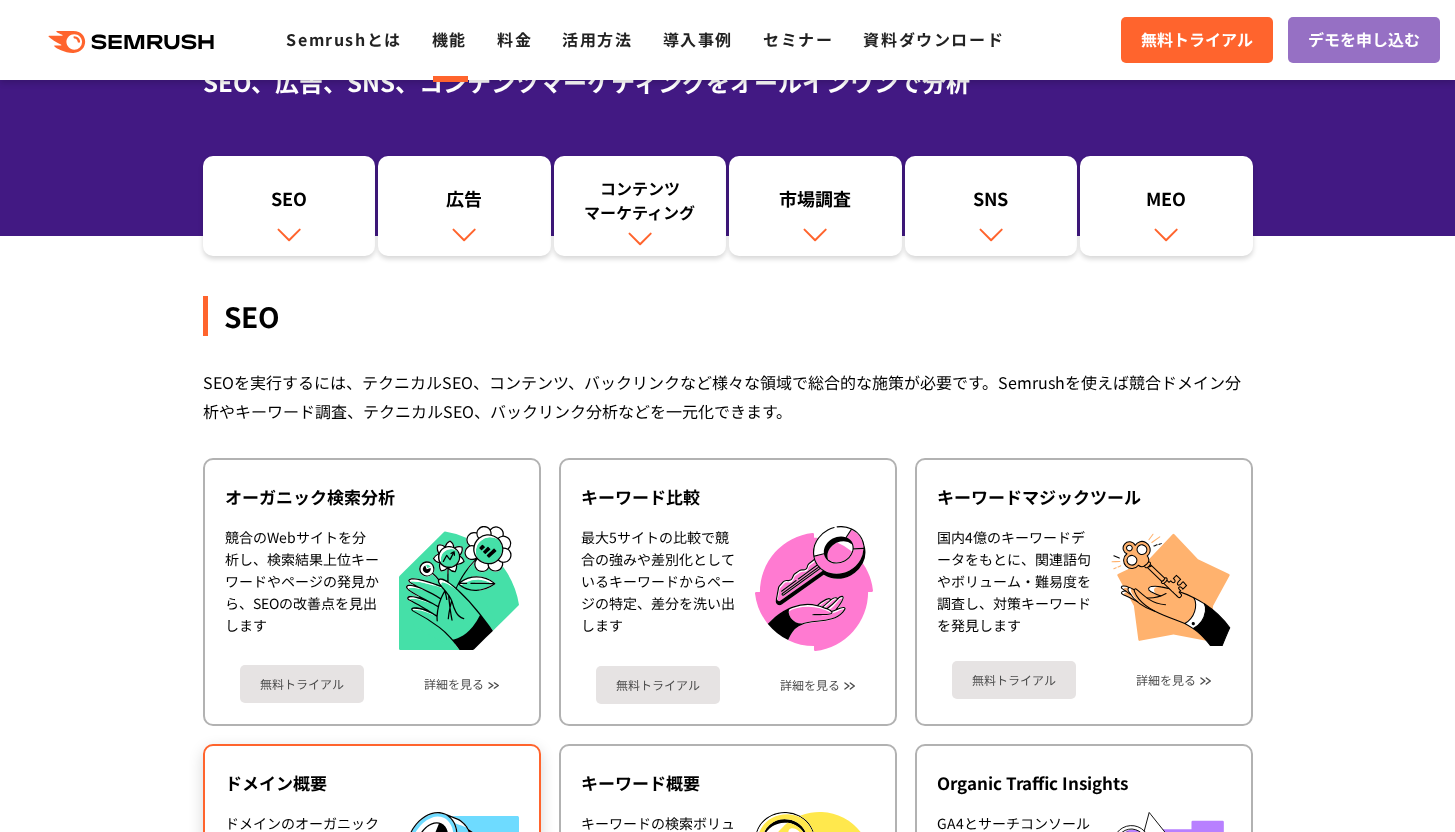 scroll, scrollTop: 132, scrollLeft: 0, axis: vertical 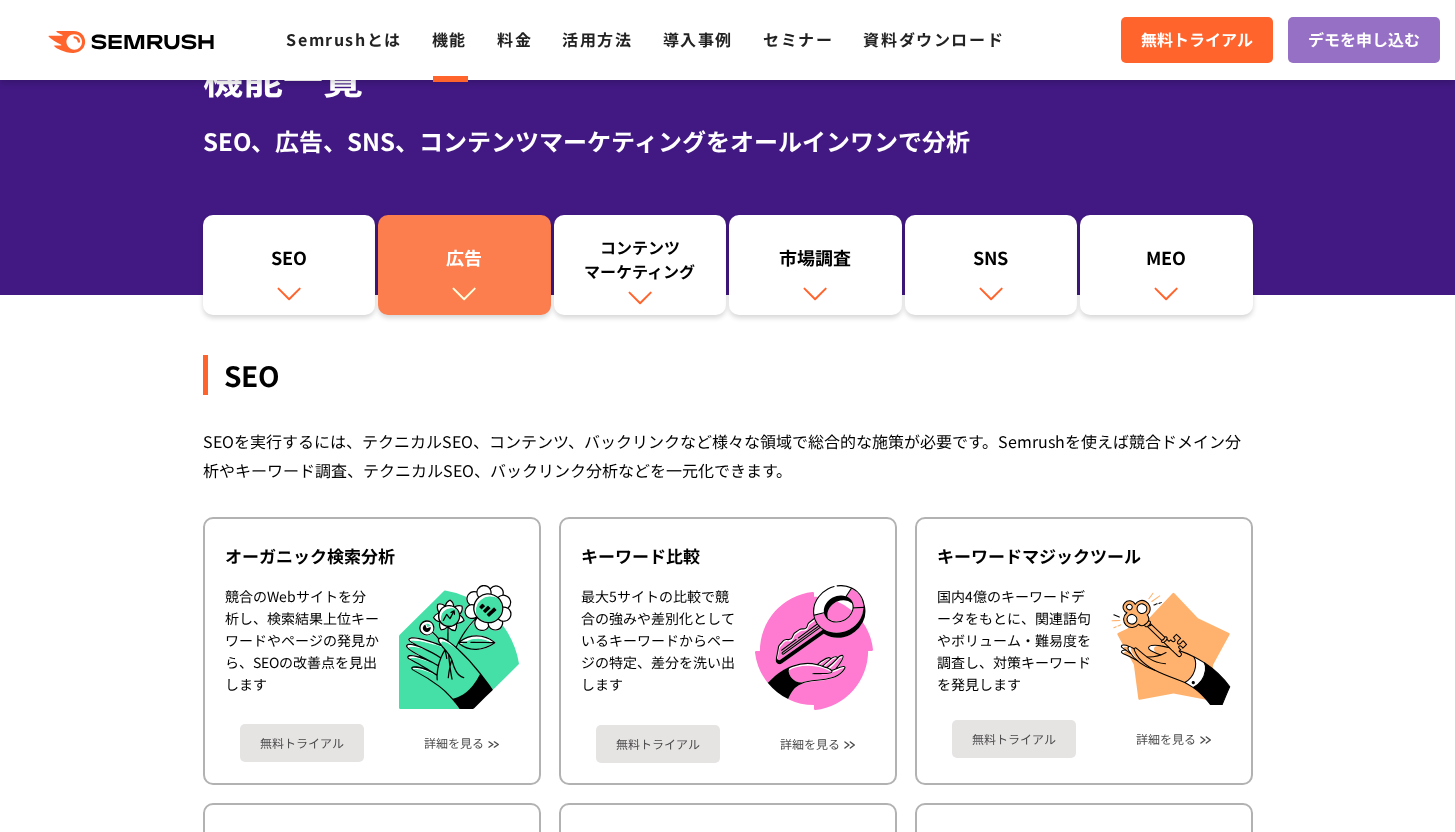 click on "広告" at bounding box center (464, 265) 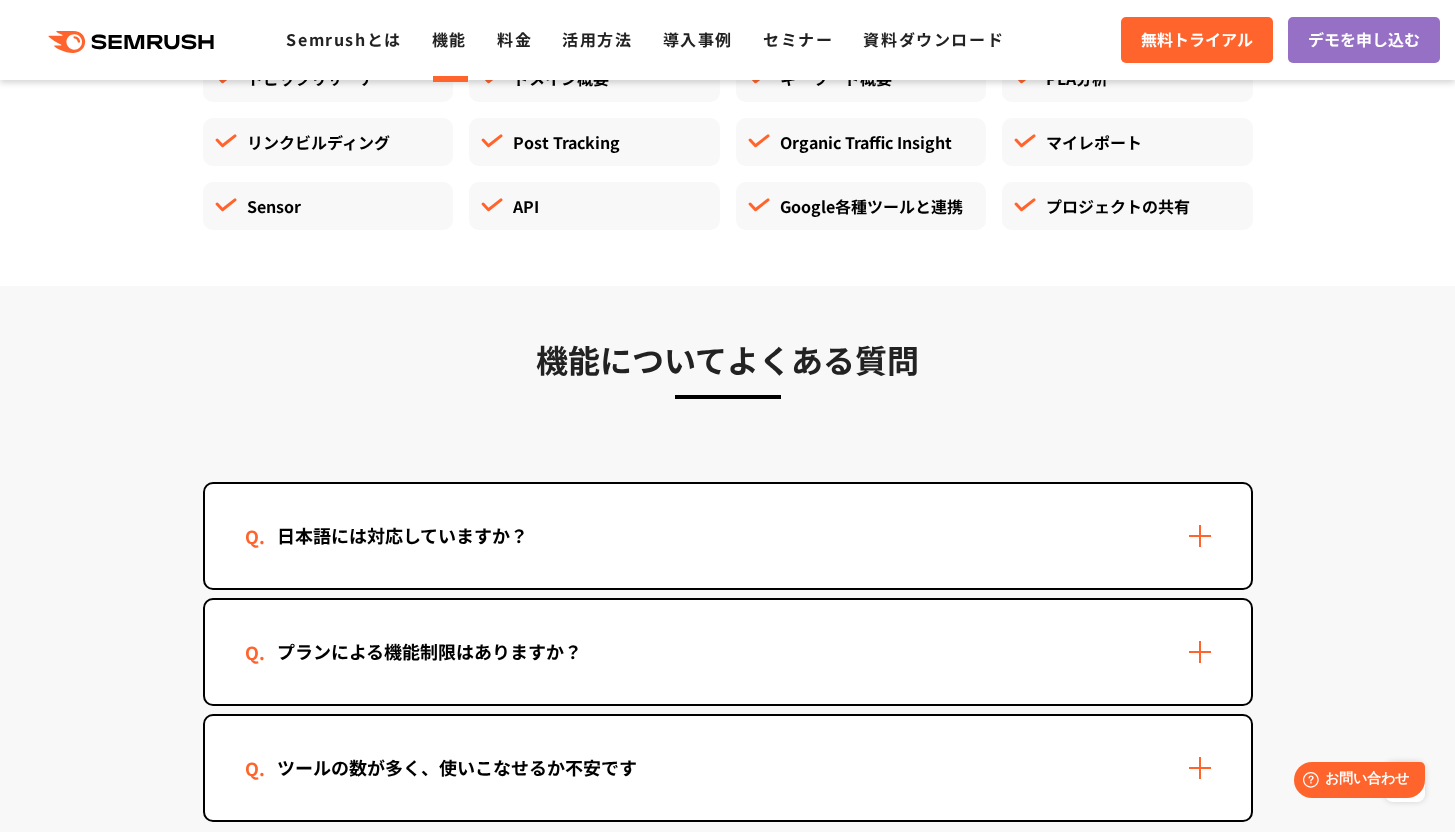 scroll, scrollTop: 5317, scrollLeft: 0, axis: vertical 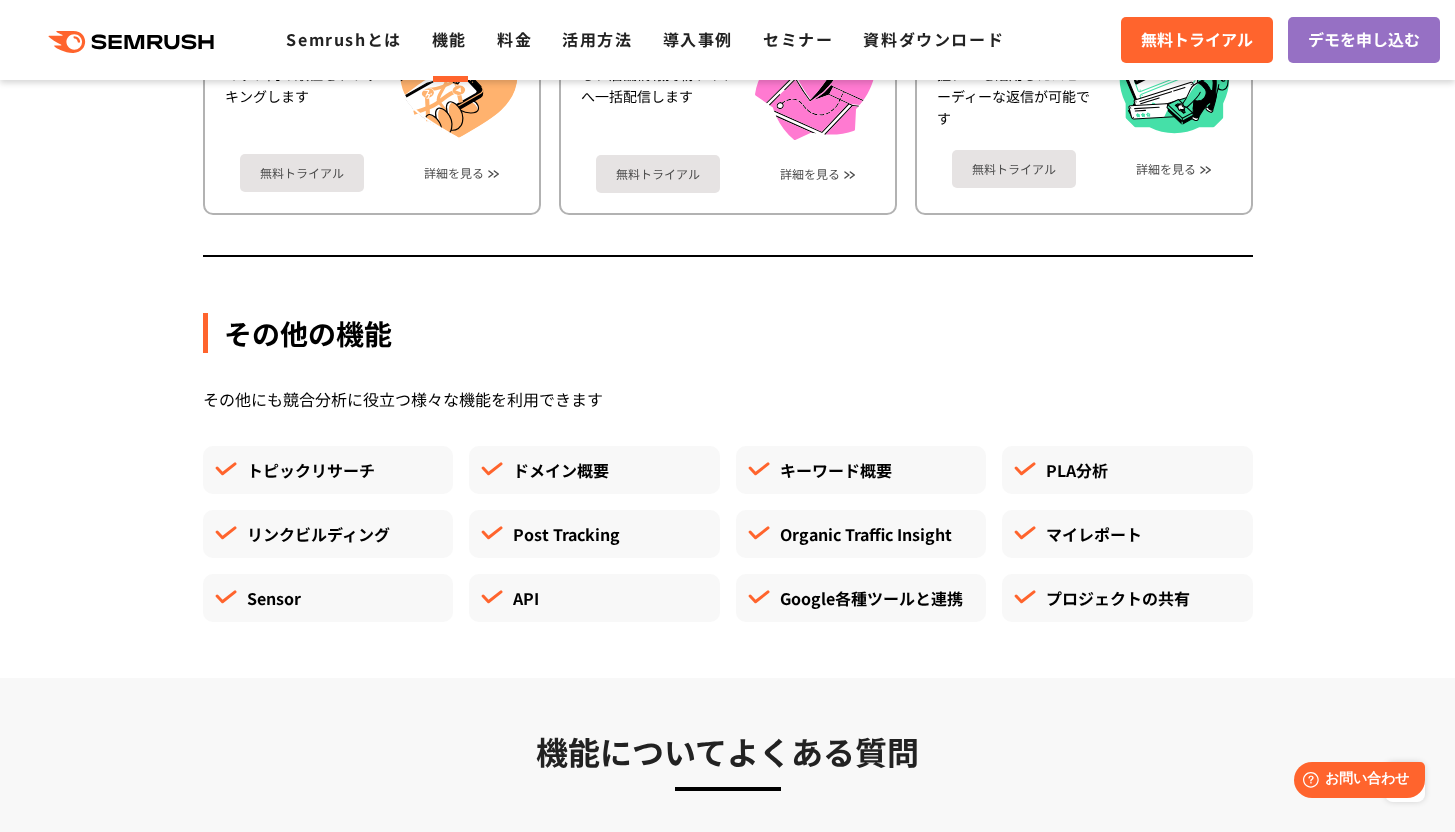 click on "トピックリサーチ" at bounding box center (328, 470) 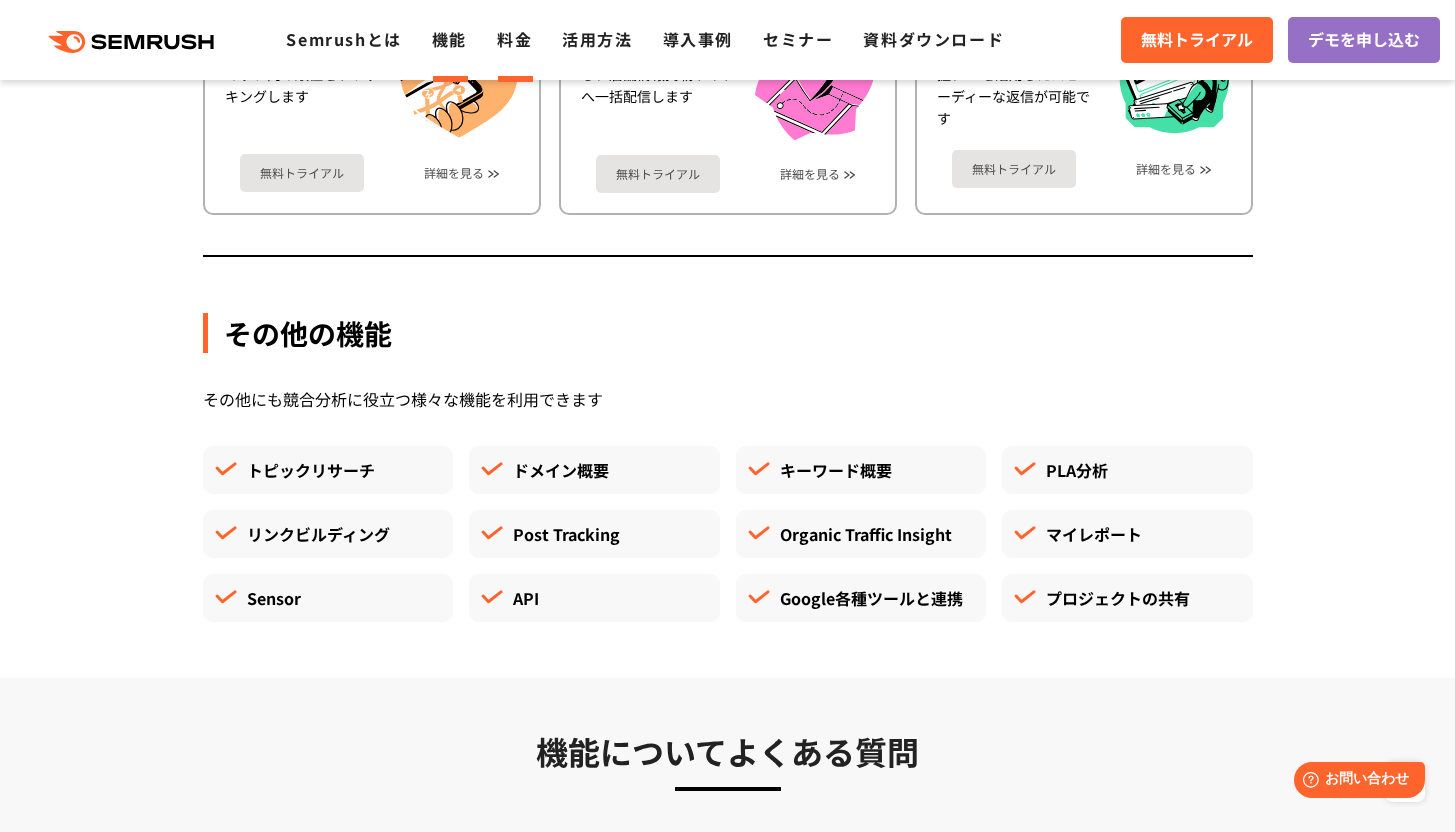 click on "料金" at bounding box center (514, 39) 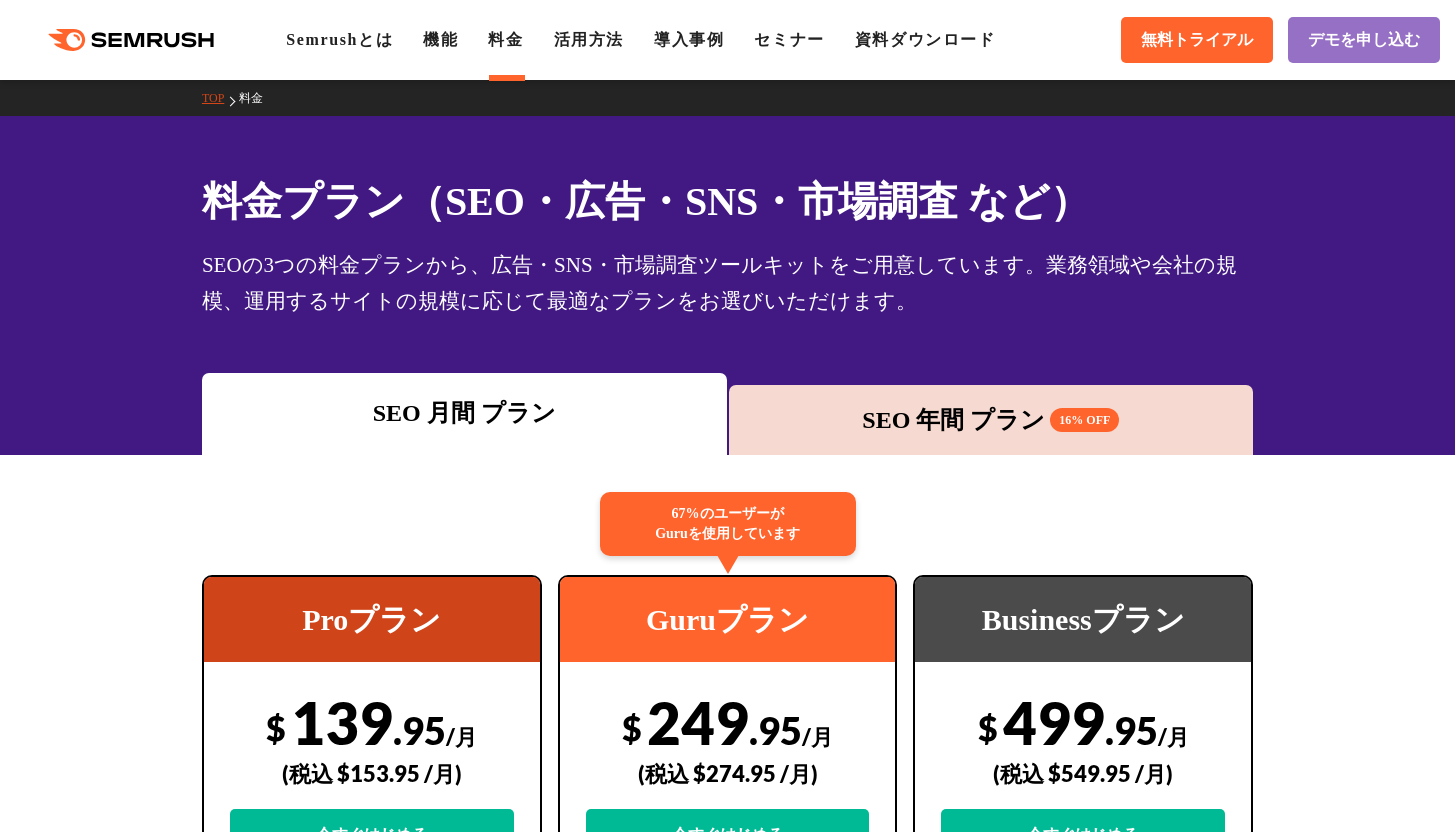 scroll, scrollTop: 0, scrollLeft: 0, axis: both 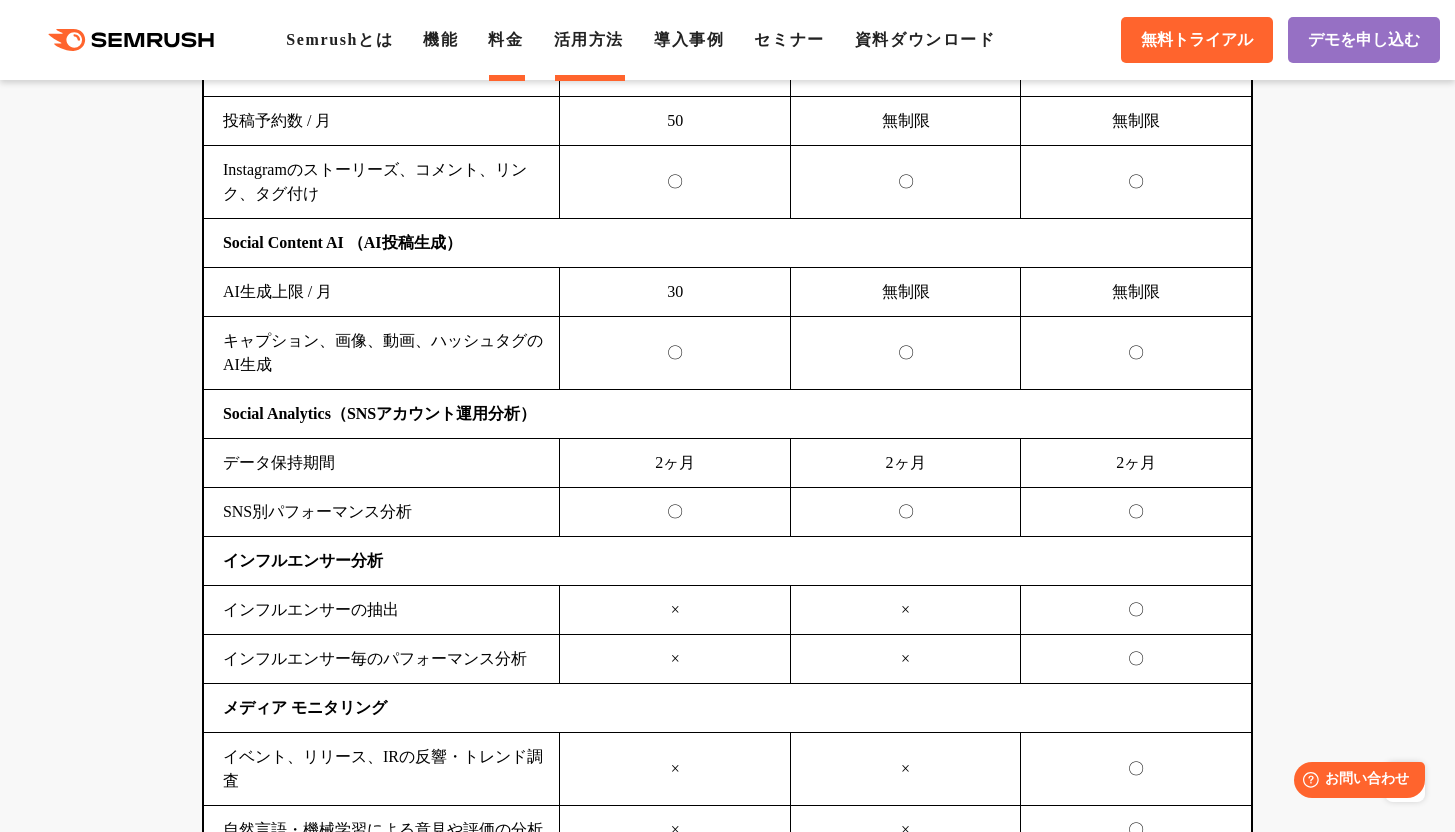 click on "活用方法" at bounding box center (589, 39) 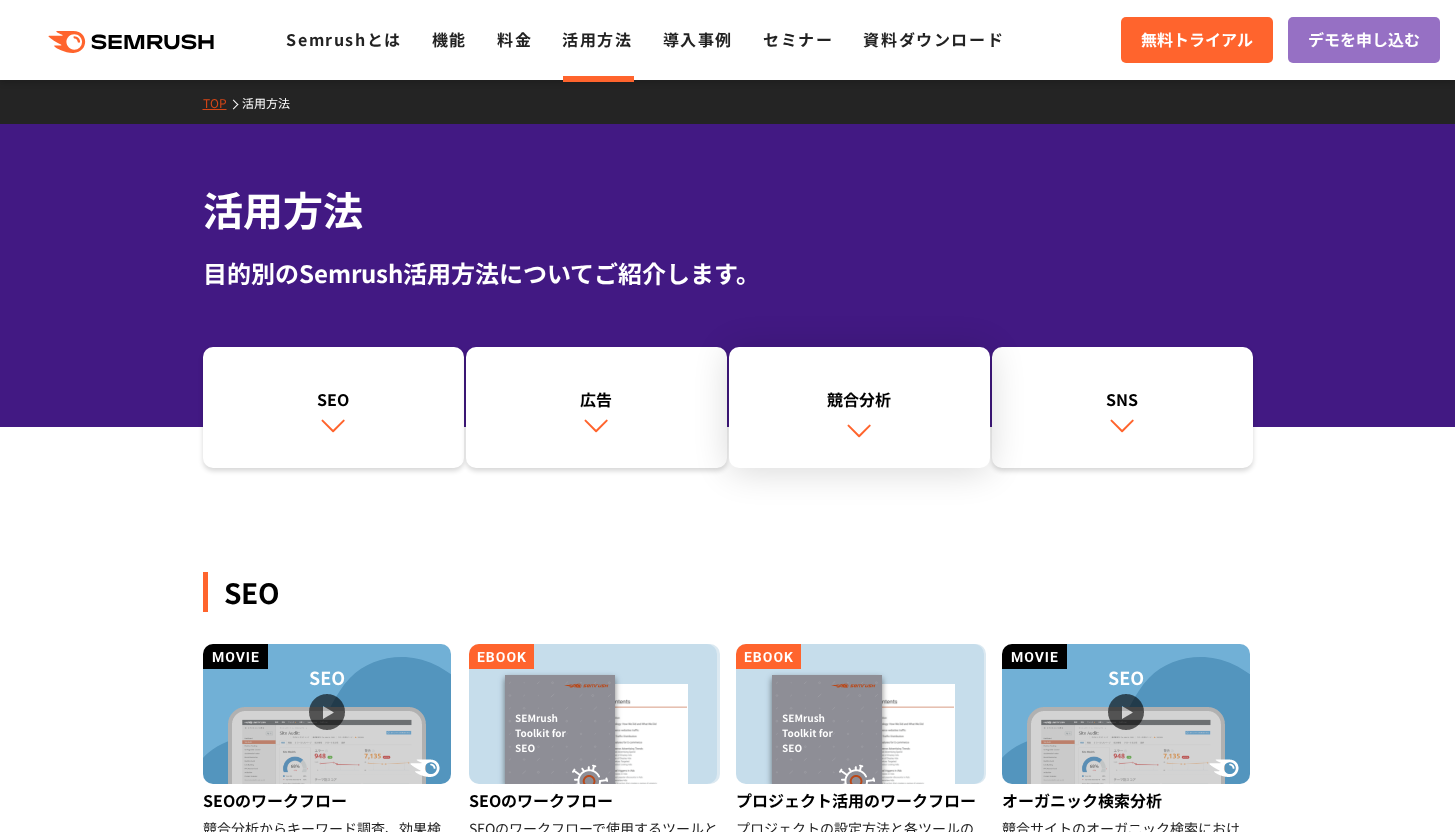 scroll, scrollTop: 0, scrollLeft: 0, axis: both 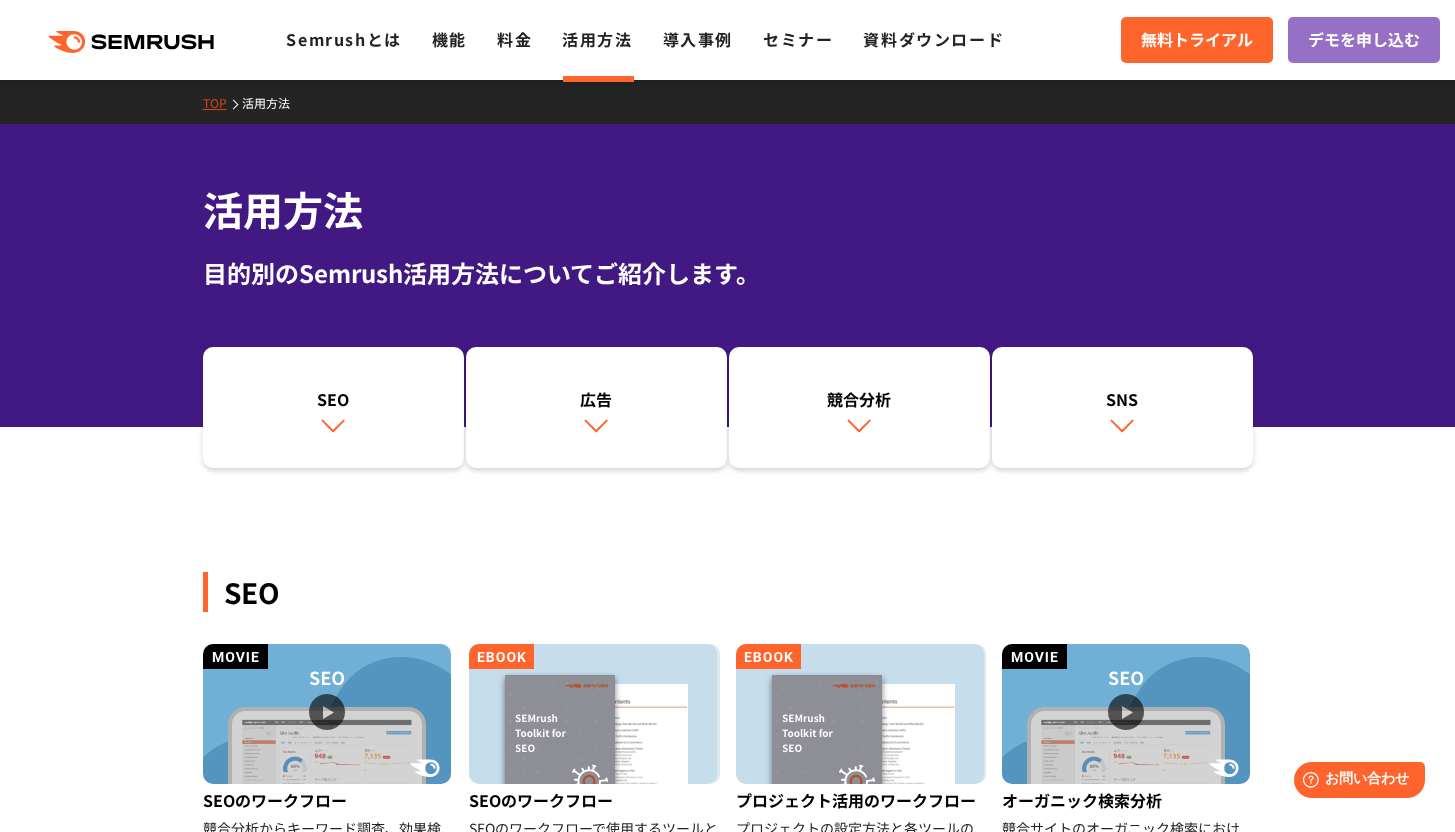 click on ".cls {fill: #FF642D;} .cls {fill: #FF642D;}
Semrushとは
機能
料金
活用方法
導入事例
セミナー
資料ダウンロード
無料トライアル
デモを申し込む" at bounding box center [727, 40] 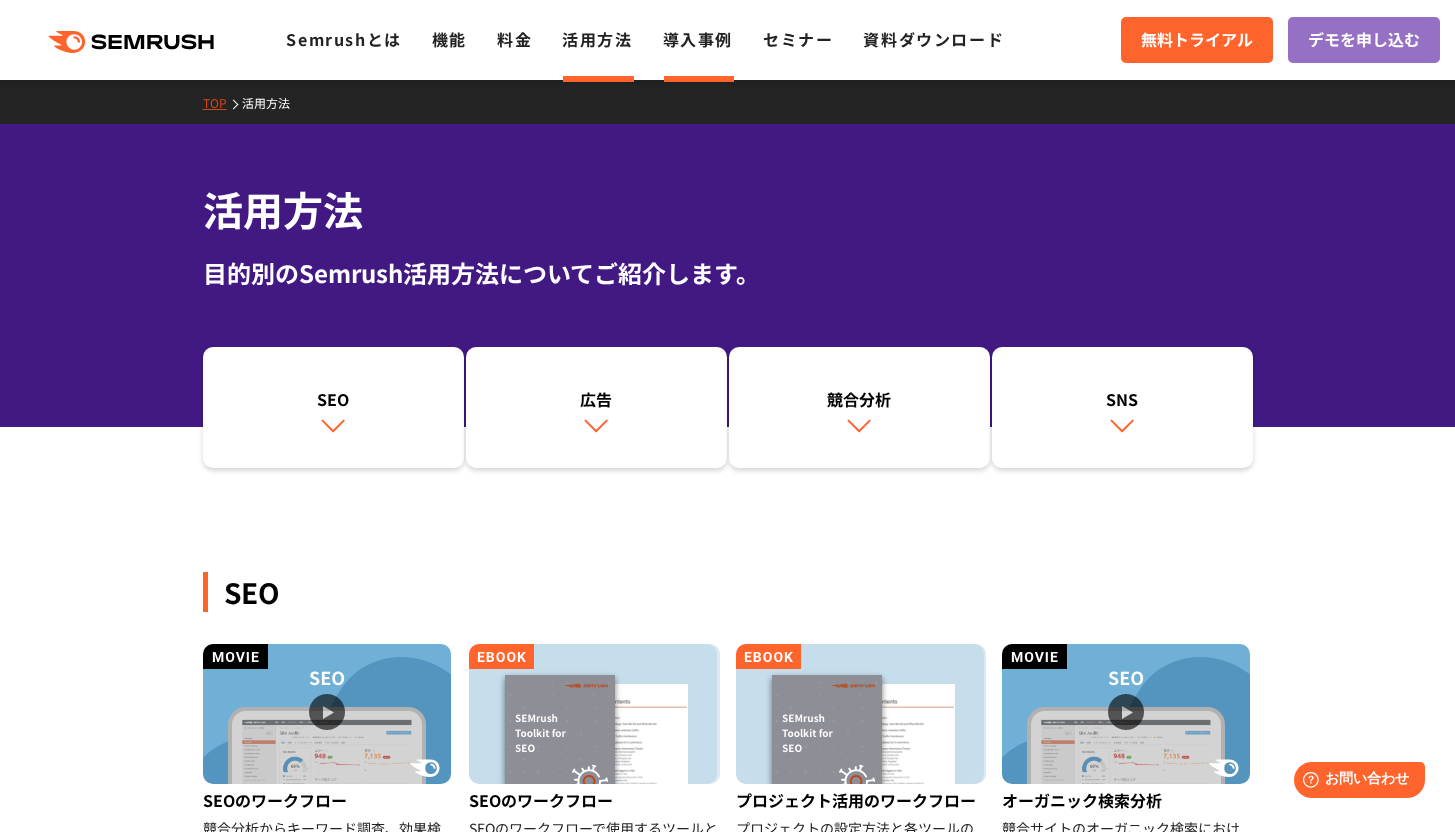 click on "導入事例" at bounding box center (698, 39) 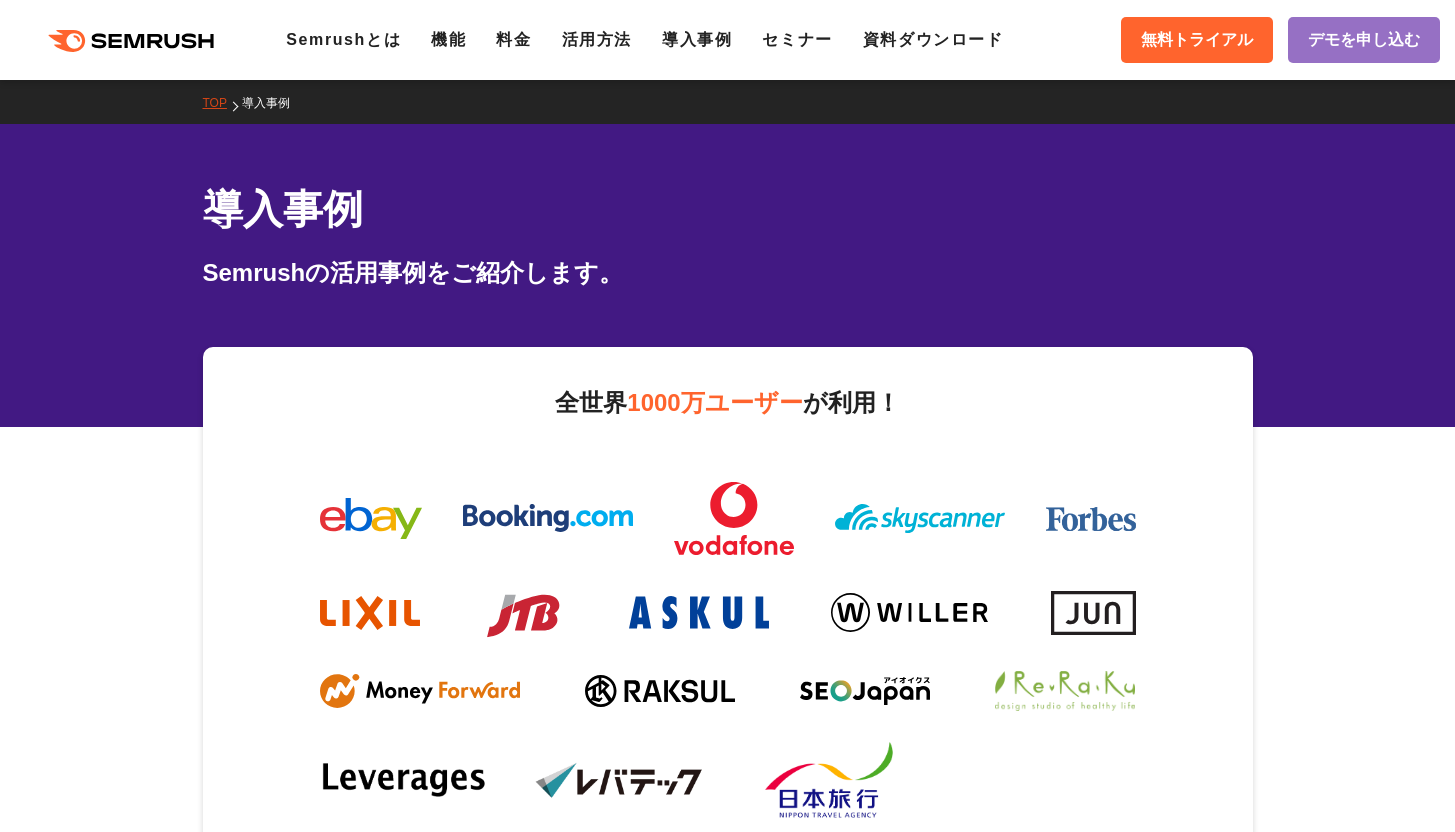 scroll, scrollTop: 0, scrollLeft: 0, axis: both 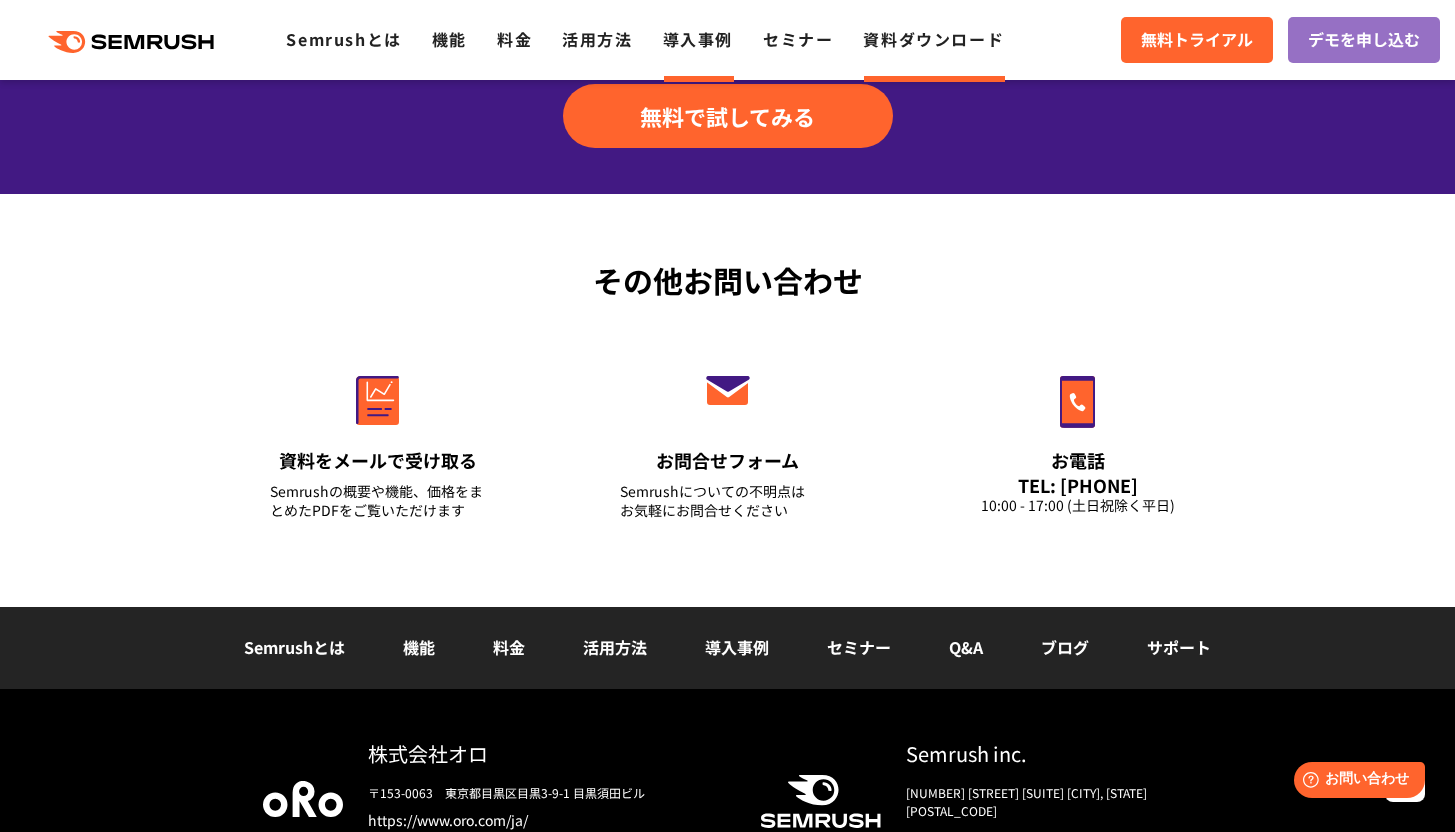 click on "資料ダウンロード" at bounding box center [933, 39] 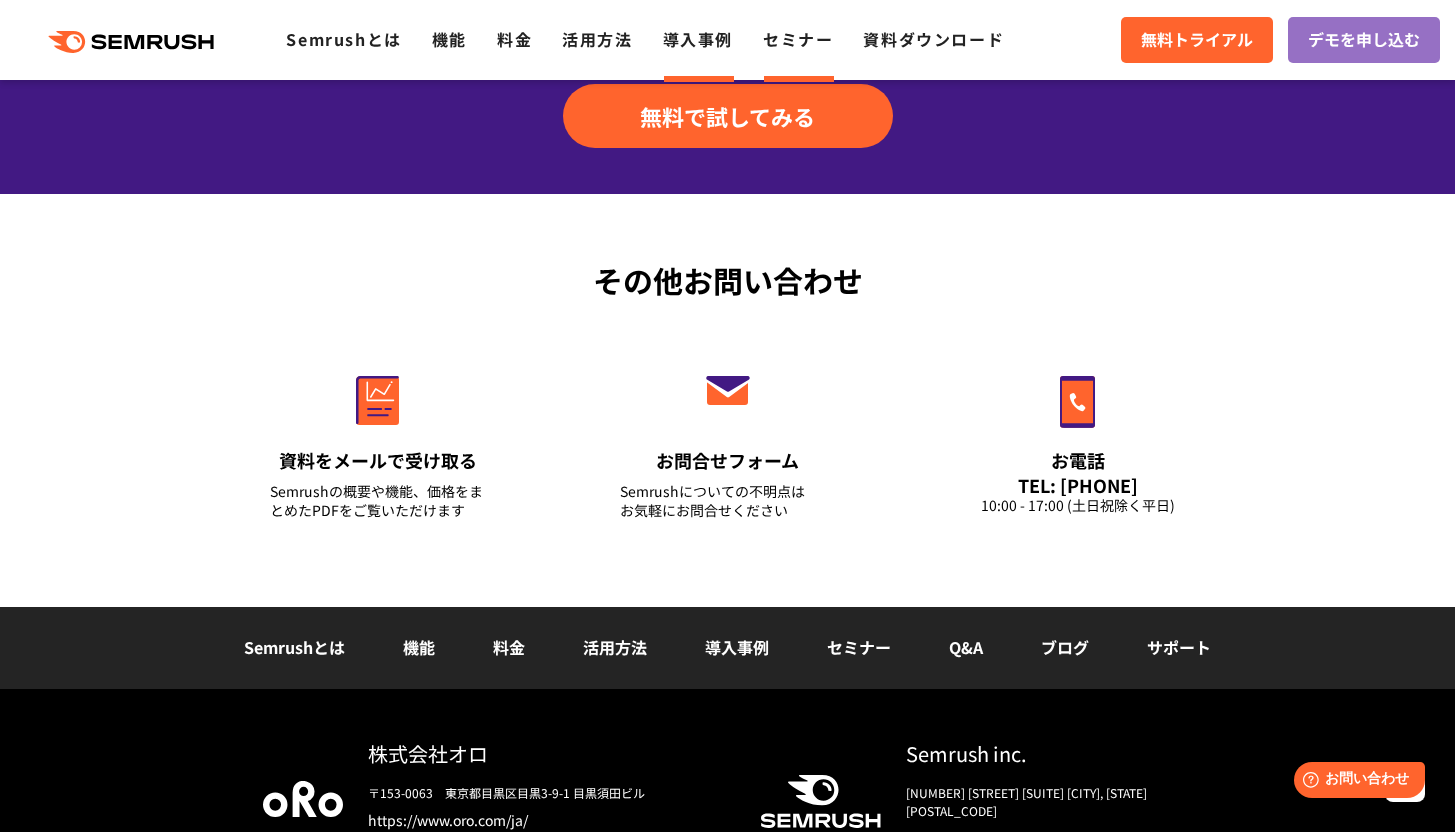 click on "セミナー" at bounding box center (798, 40) 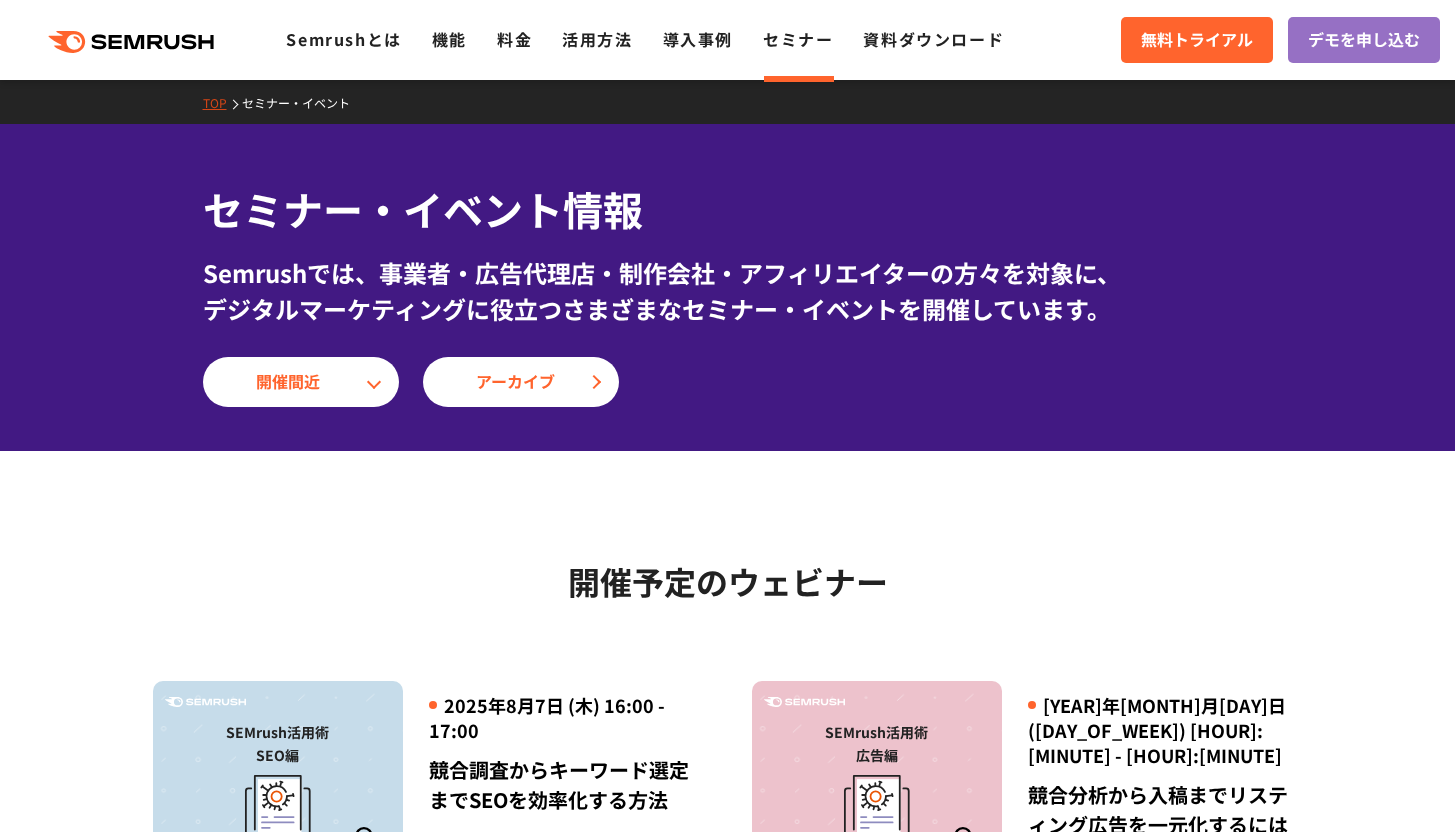 scroll, scrollTop: 0, scrollLeft: 0, axis: both 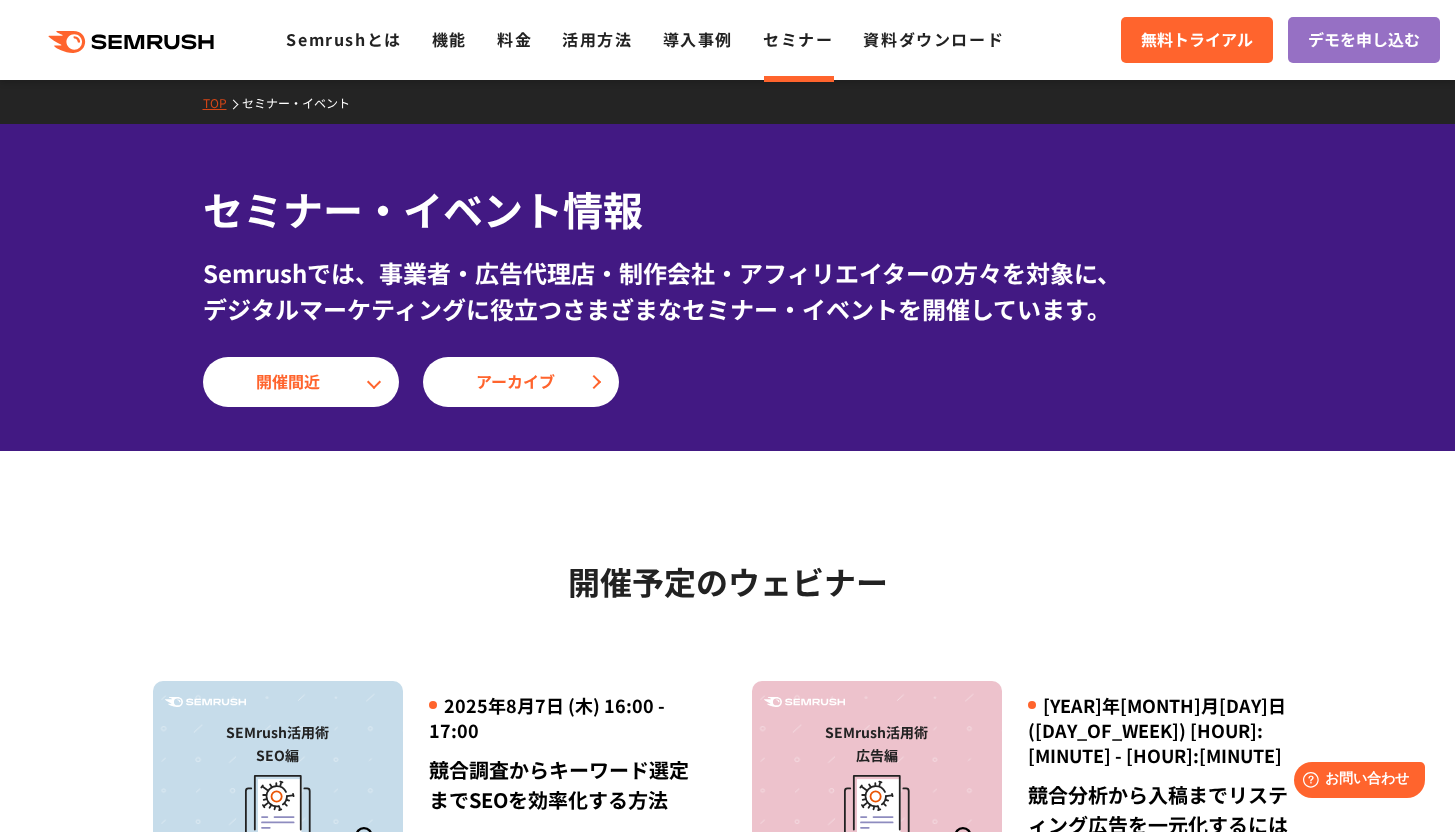 click on ".cls {fill: #FF642D;} .cls {fill: #FF642D;}
Semrushとは
機能
料金
活用方法
導入事例
セミナー
資料ダウンロード
無料トライアル
デモを申し込む" at bounding box center (727, 40) 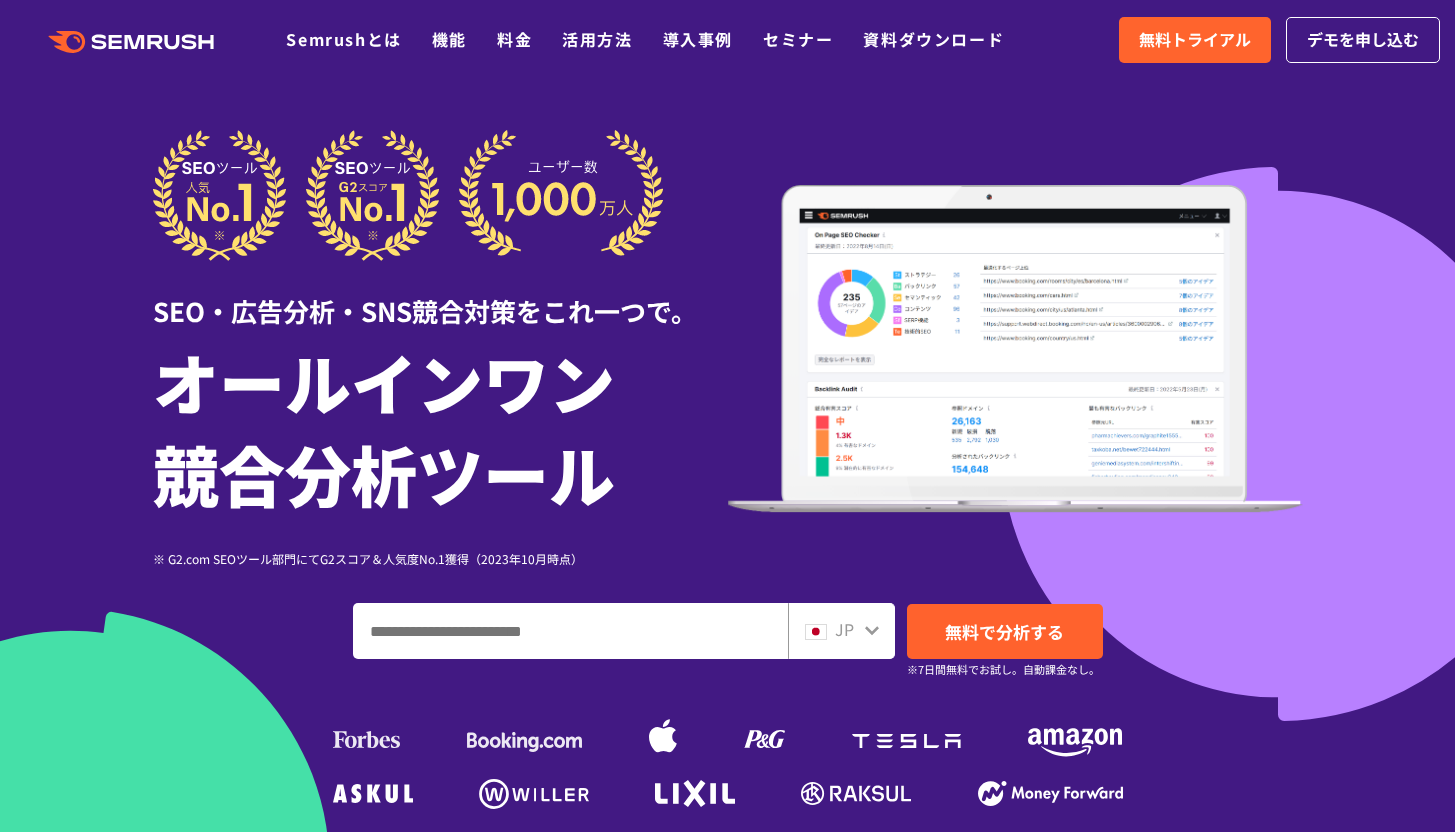 scroll, scrollTop: 17, scrollLeft: 0, axis: vertical 